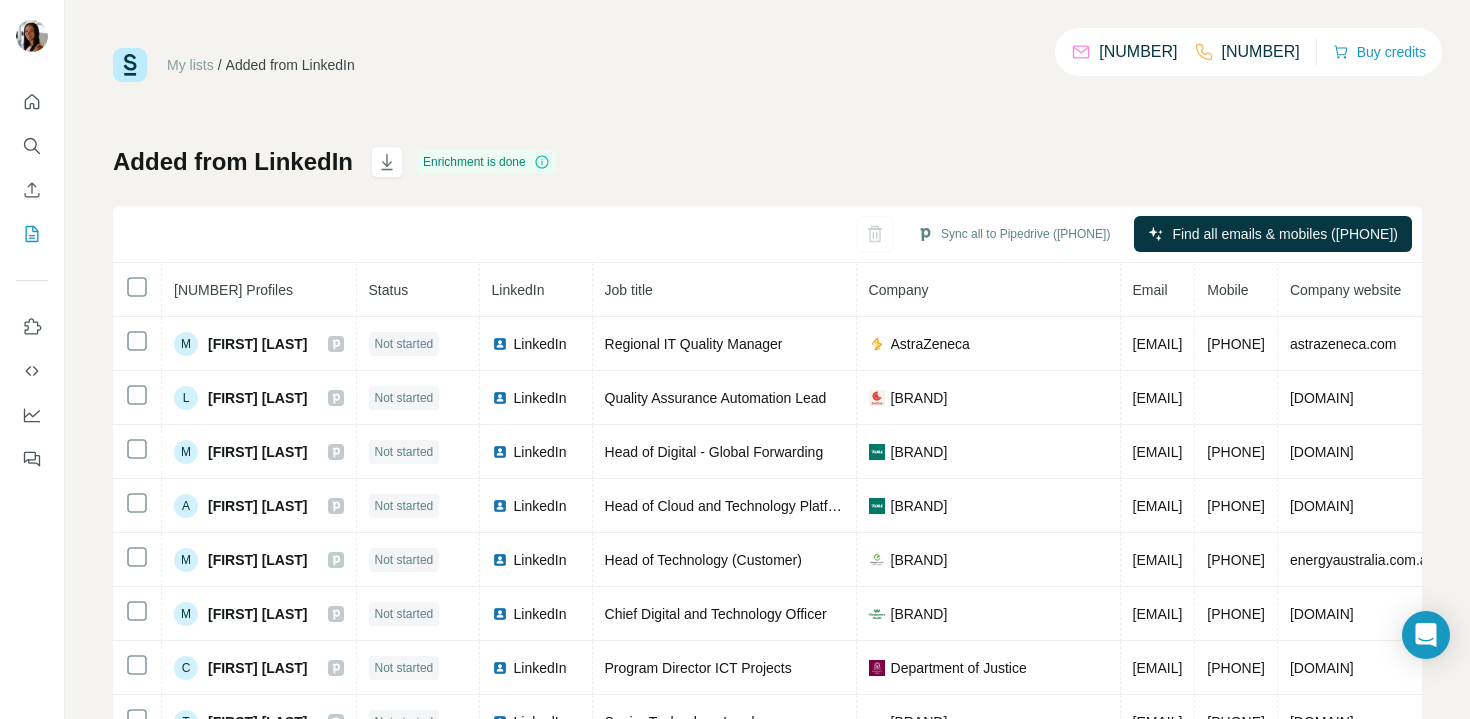 scroll, scrollTop: 0, scrollLeft: 0, axis: both 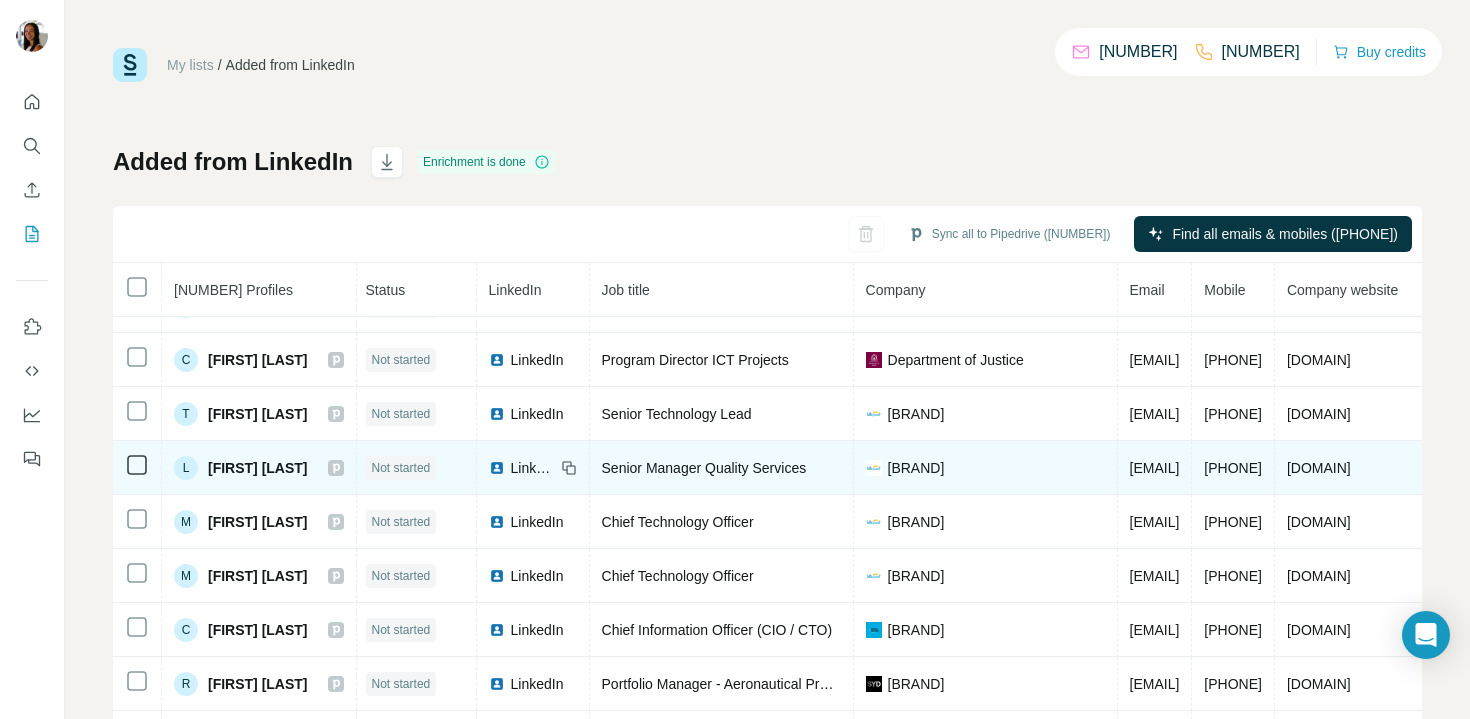 click on "LinkedIn" at bounding box center [533, 468] 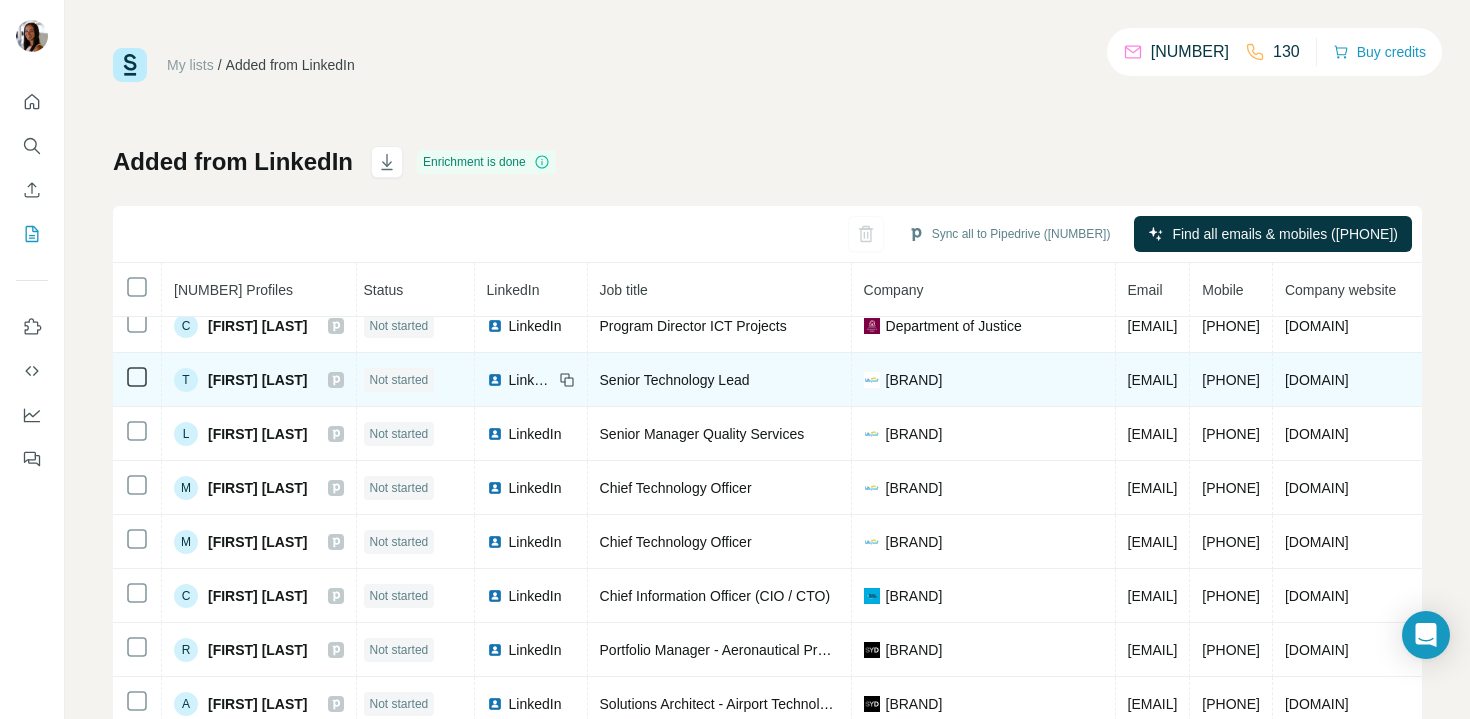 scroll, scrollTop: 396, scrollLeft: 7, axis: both 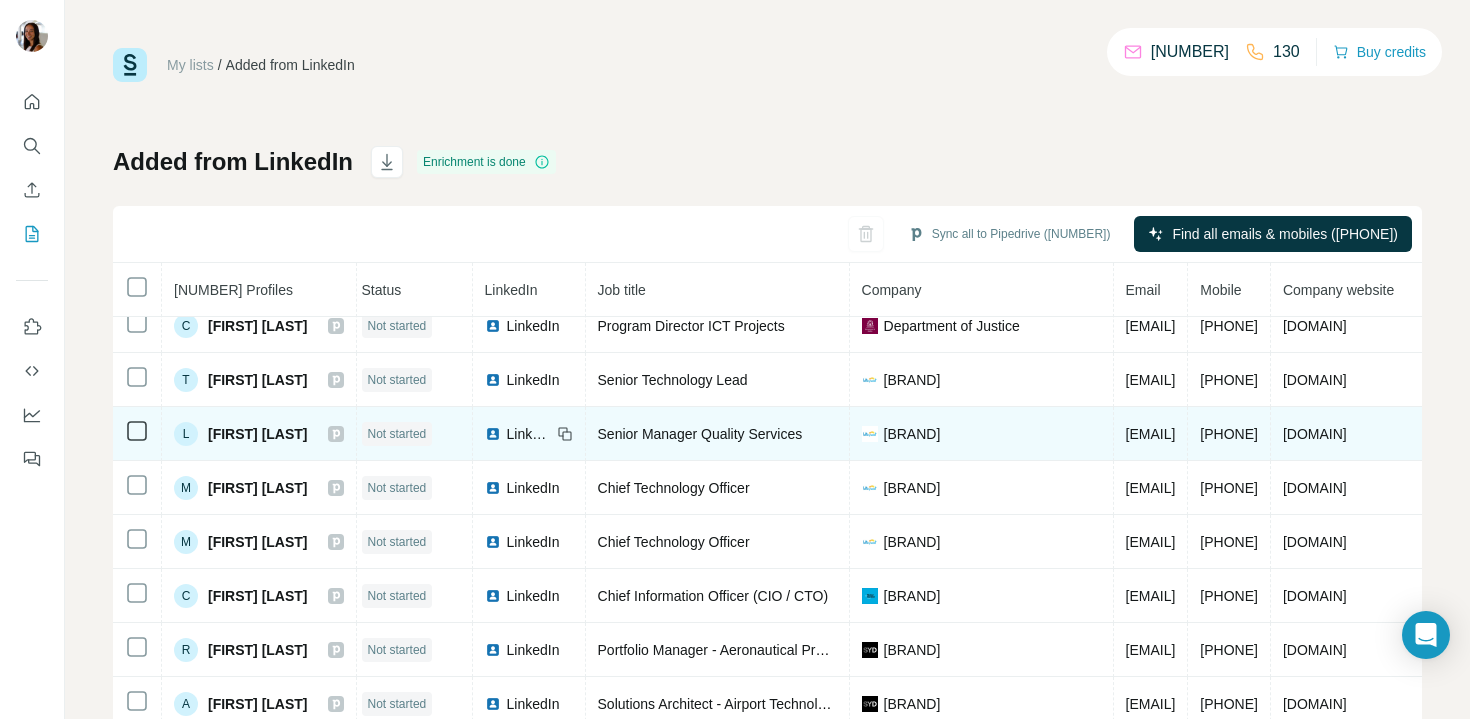 click on "LinkedIn" at bounding box center (529, 434) 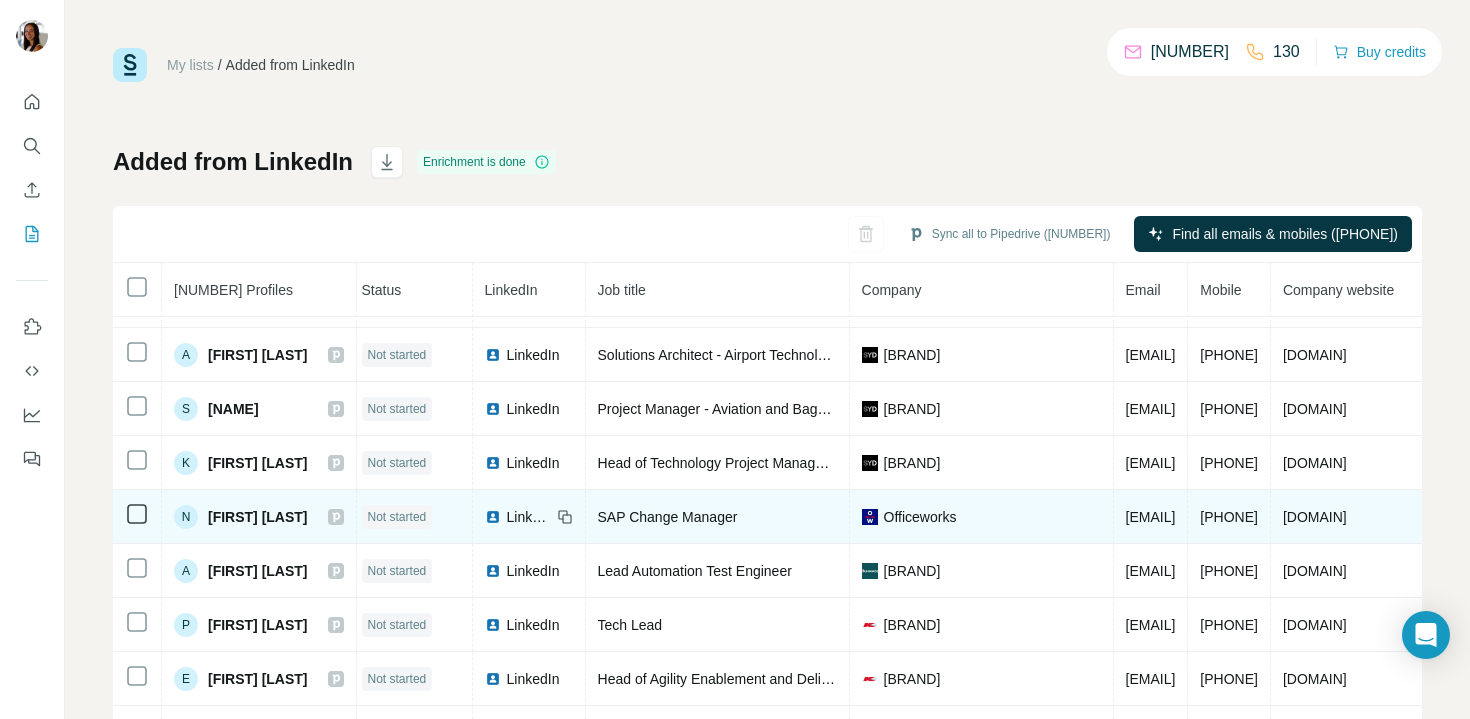 scroll, scrollTop: 746, scrollLeft: 7, axis: both 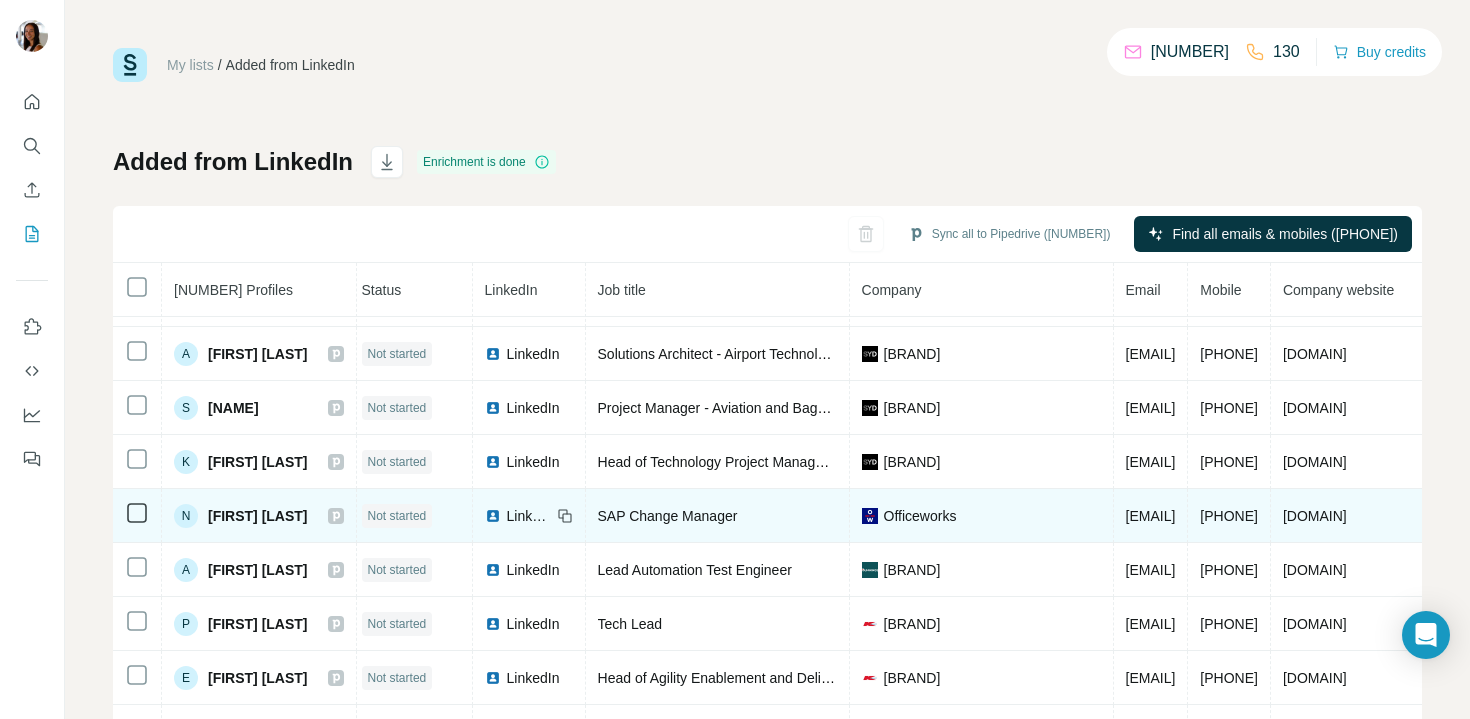 click on "LinkedIn" at bounding box center (529, 516) 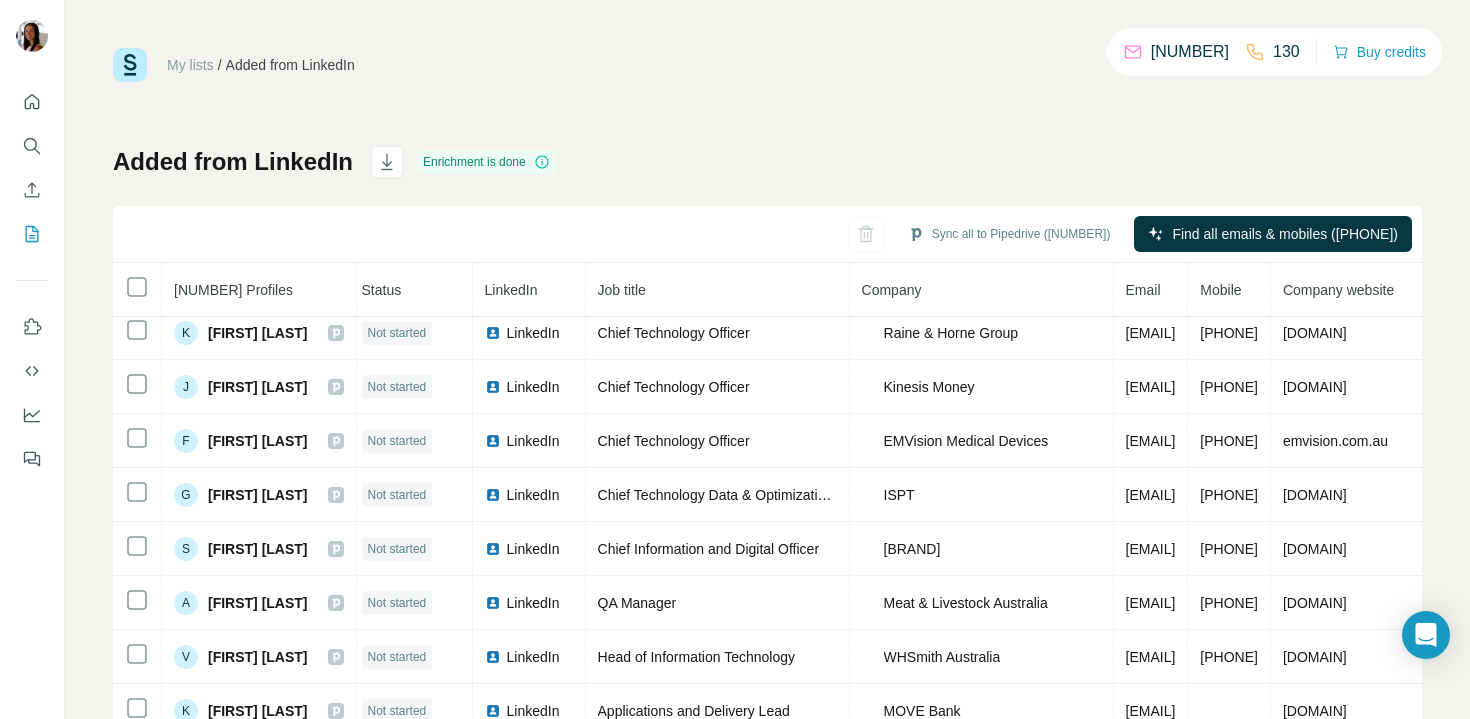 scroll, scrollTop: 1200, scrollLeft: 7, axis: both 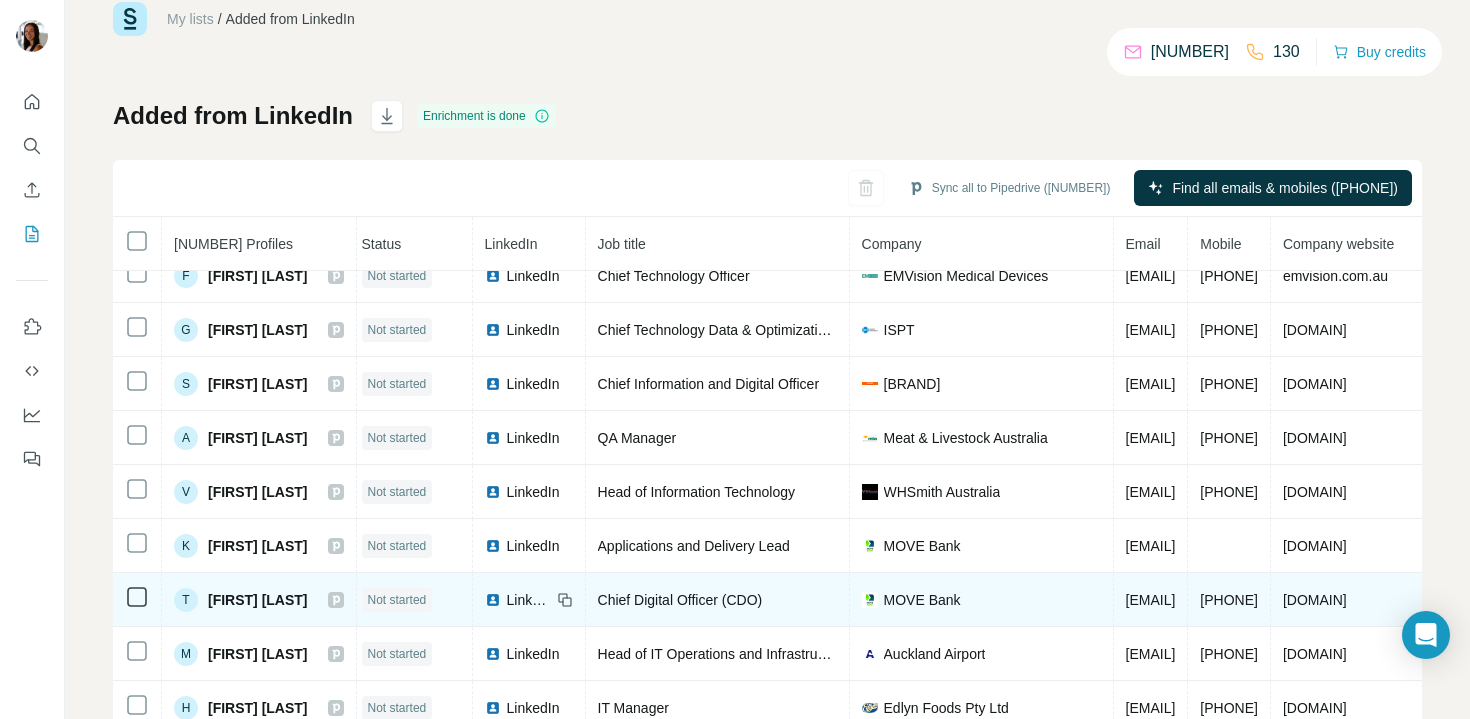 click on "LinkedIn" at bounding box center (518, 600) 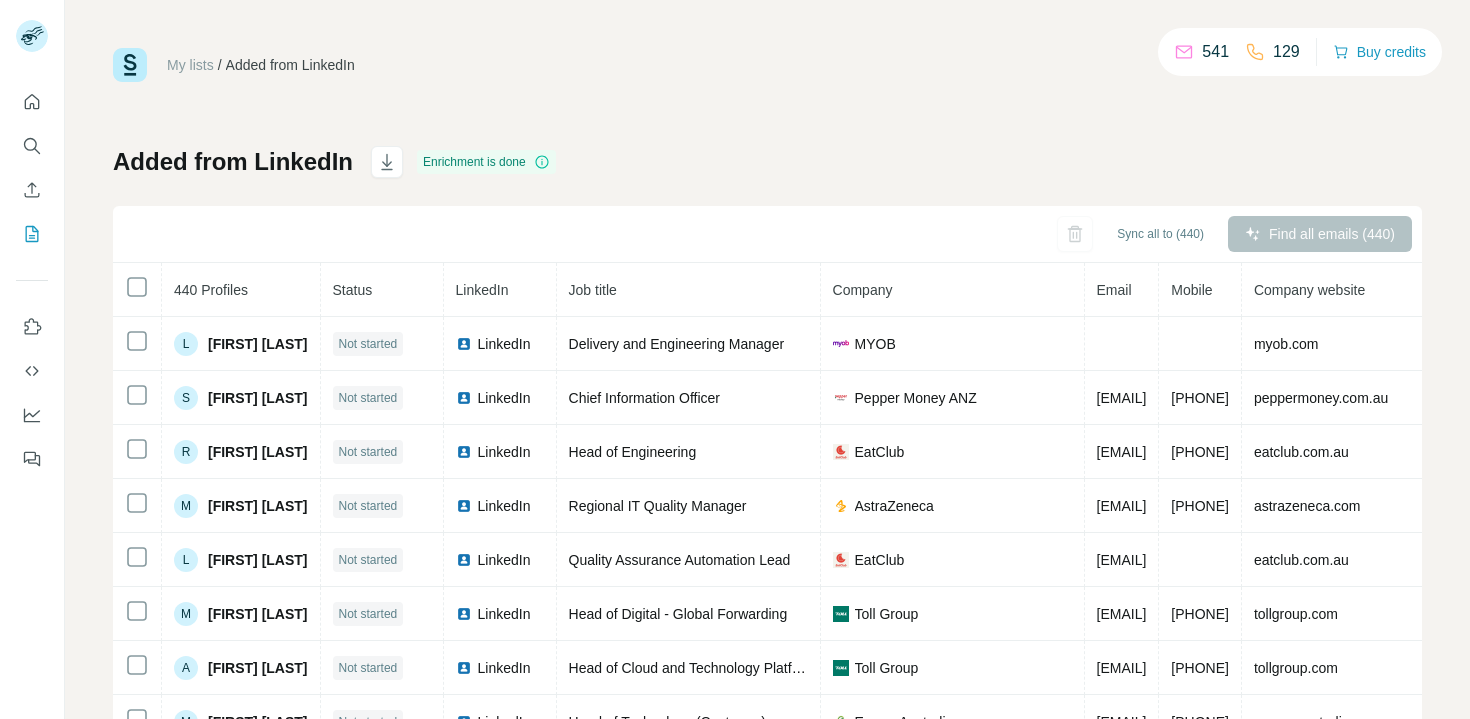 scroll, scrollTop: 0, scrollLeft: 0, axis: both 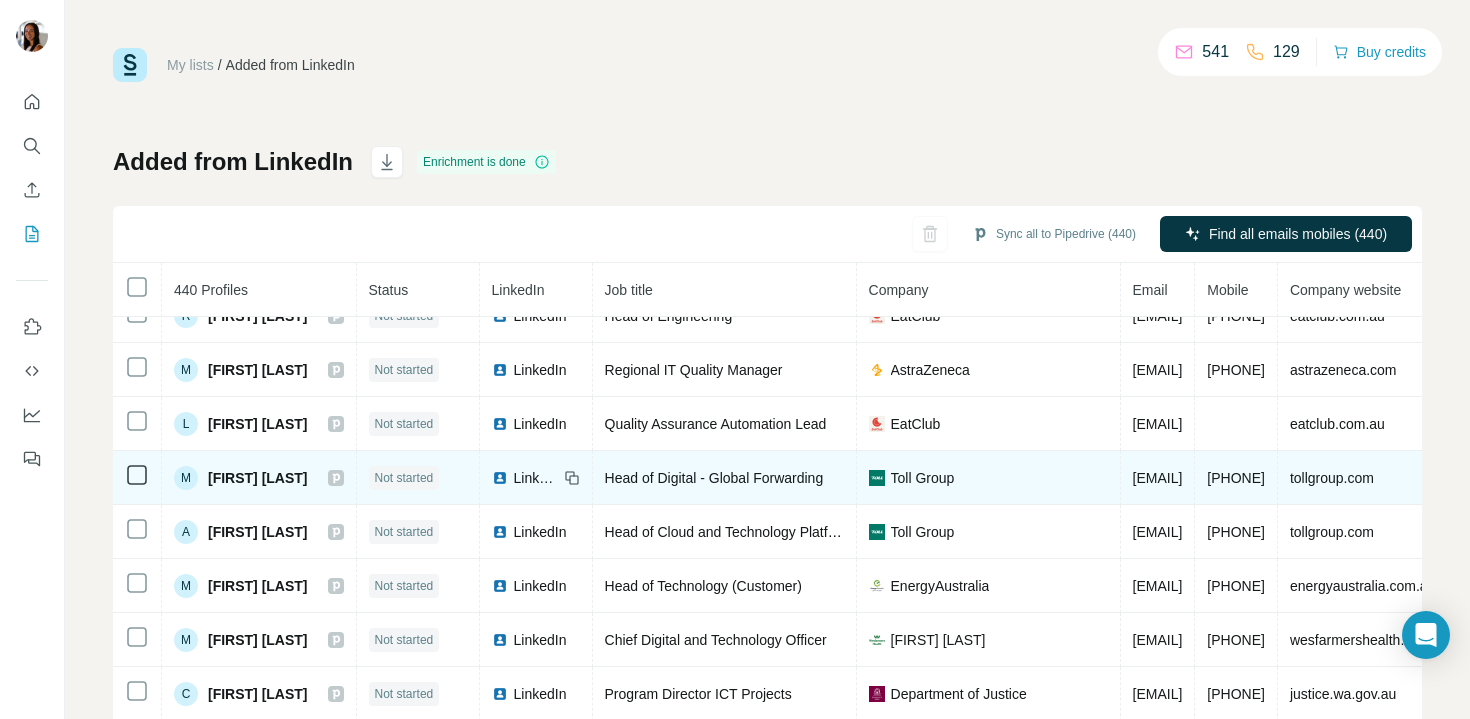 click on "LinkedIn" at bounding box center (536, 478) 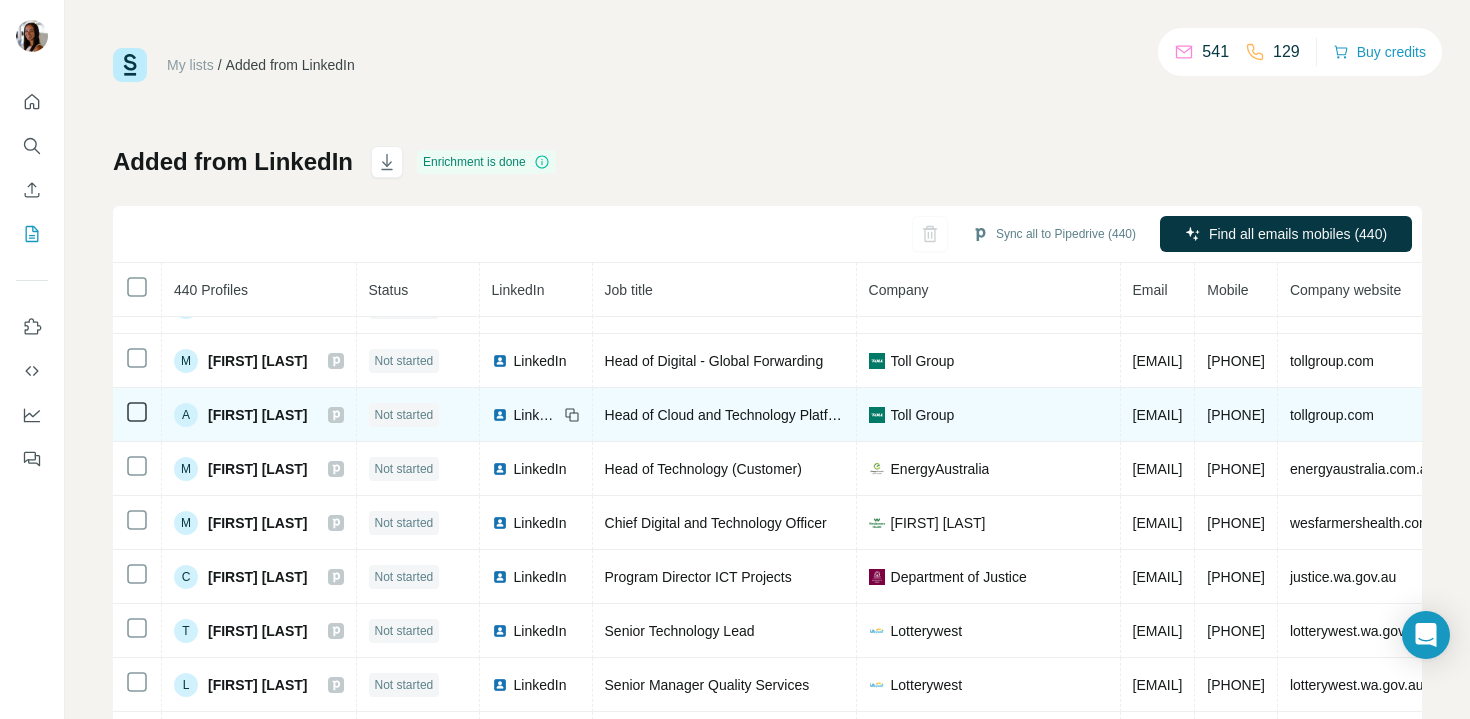 scroll, scrollTop: 262, scrollLeft: 0, axis: vertical 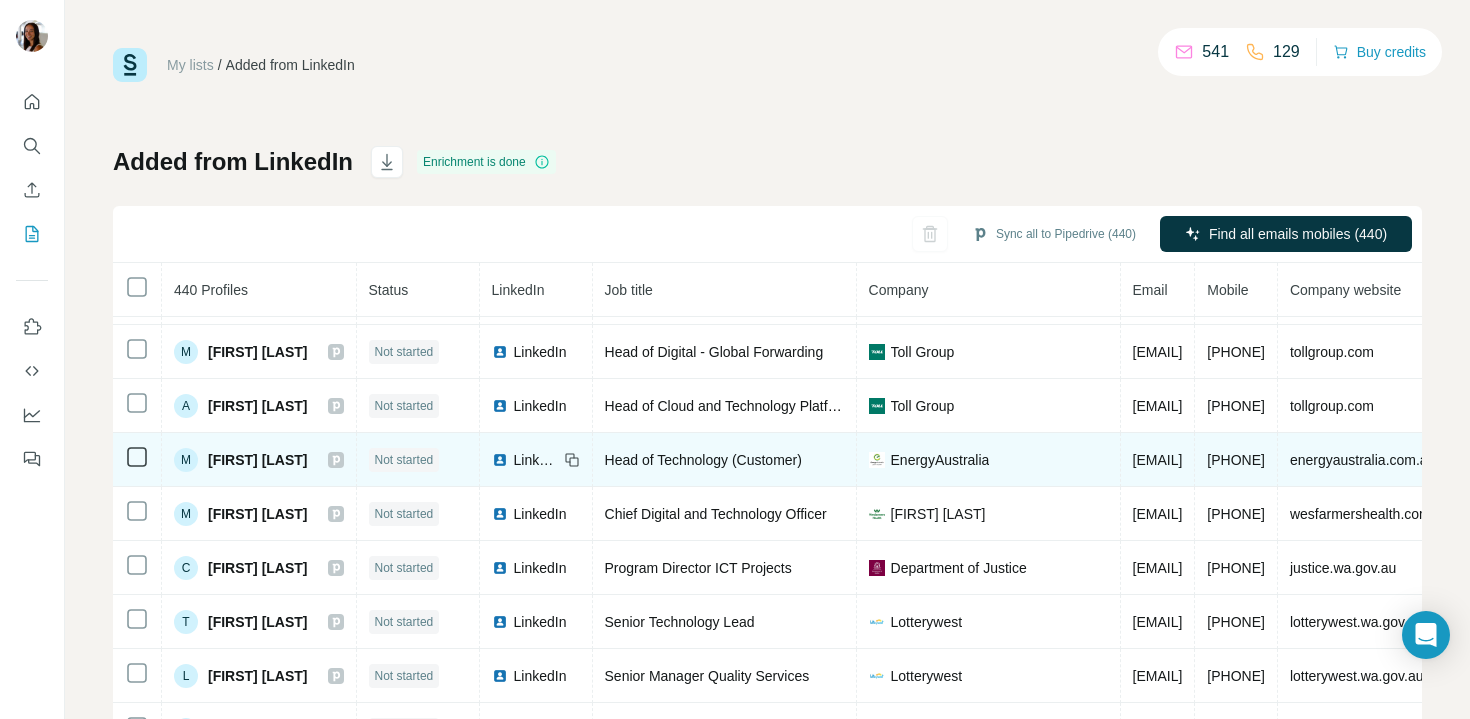 click on "LinkedIn" at bounding box center [536, 460] 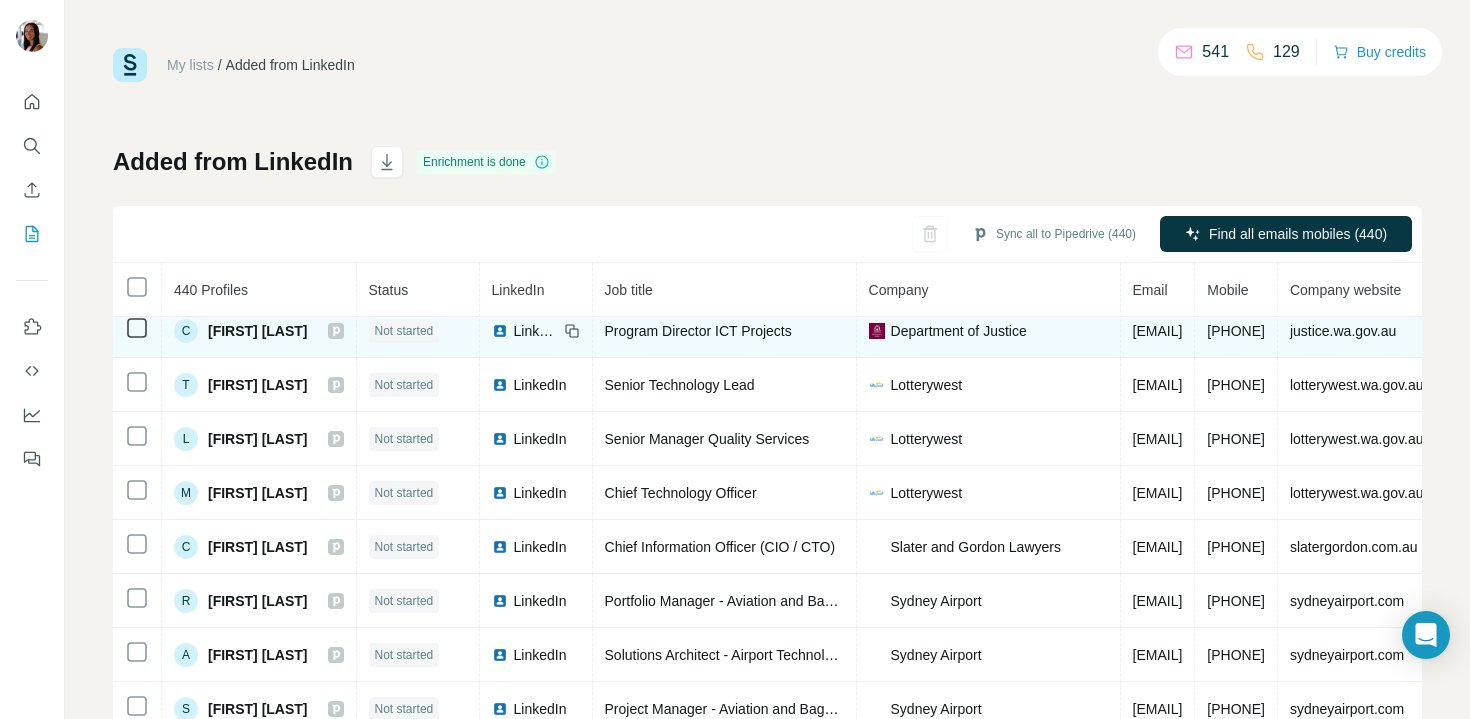 scroll, scrollTop: 501, scrollLeft: 0, axis: vertical 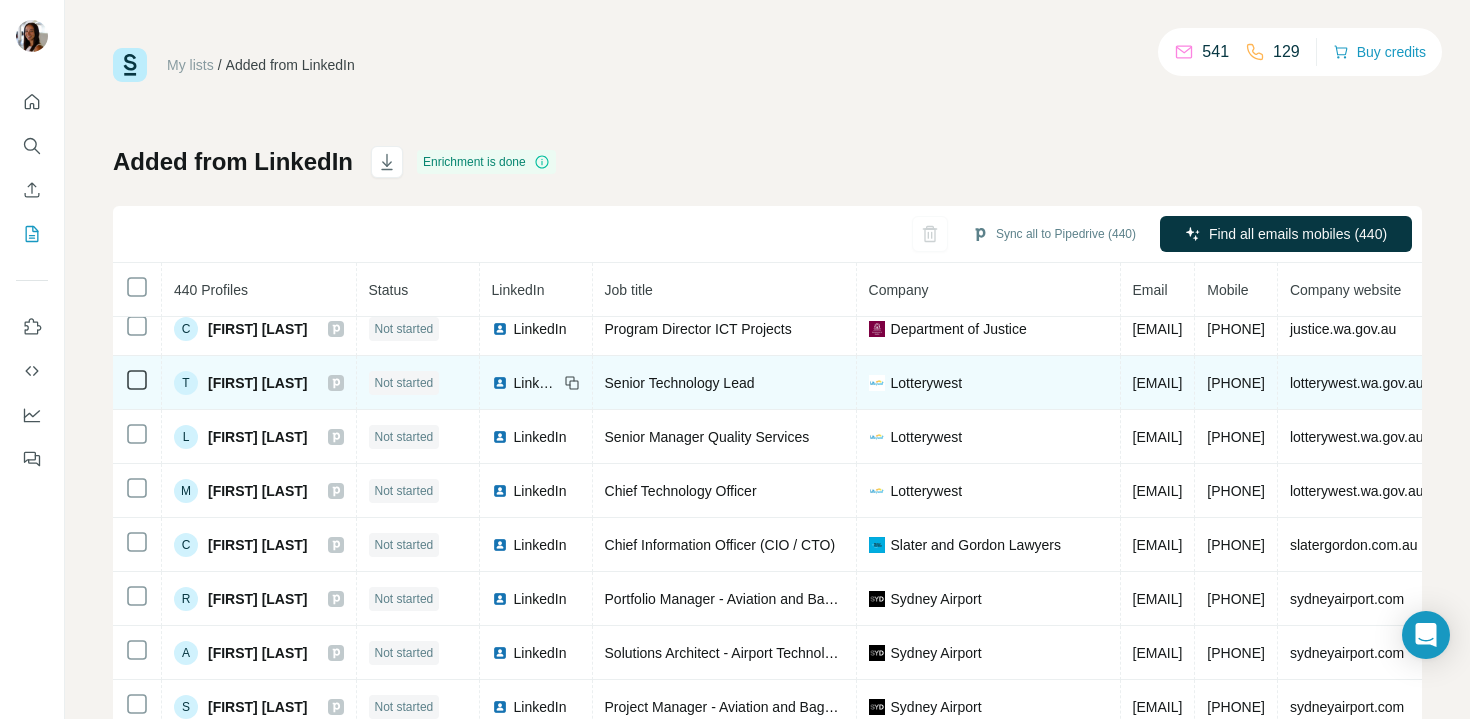 click on "LinkedIn" at bounding box center [536, 383] 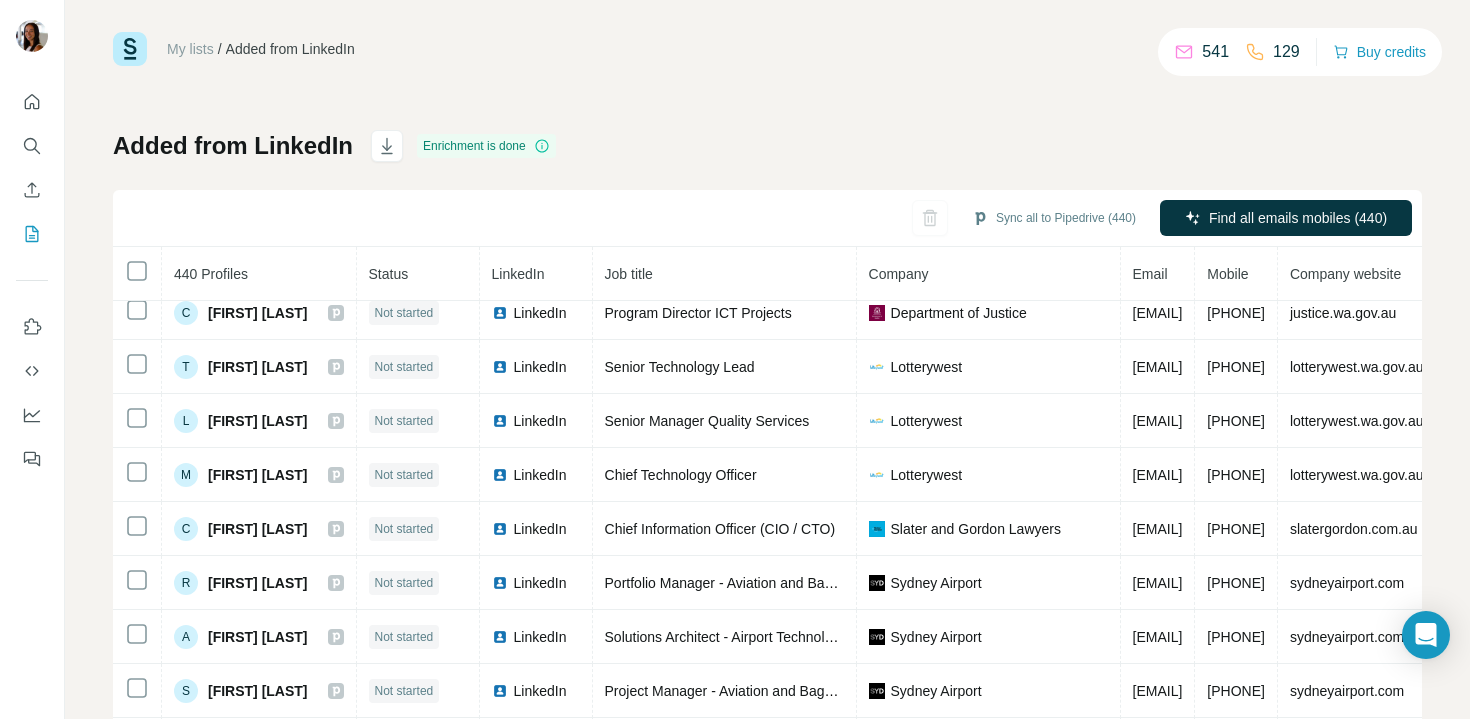 scroll, scrollTop: 17, scrollLeft: 0, axis: vertical 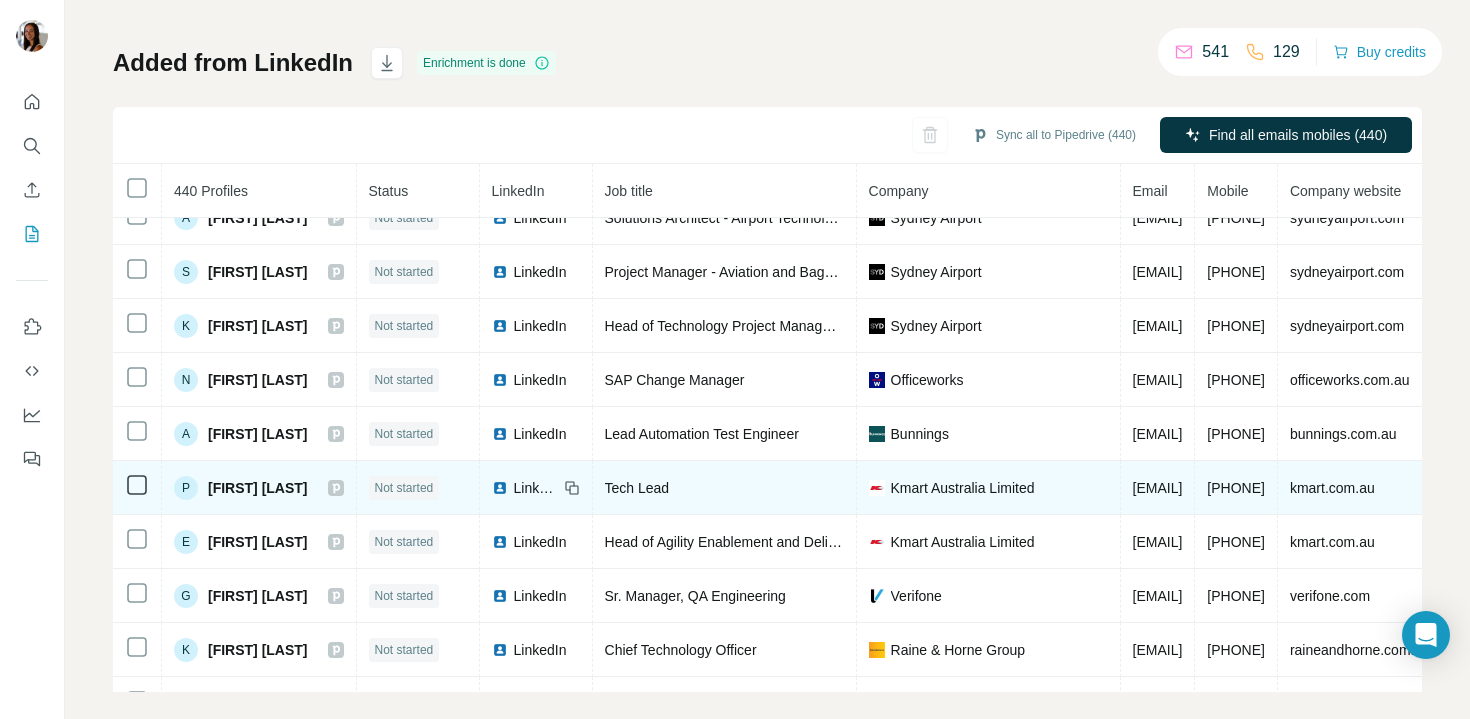 click on "LinkedIn" at bounding box center [536, 488] 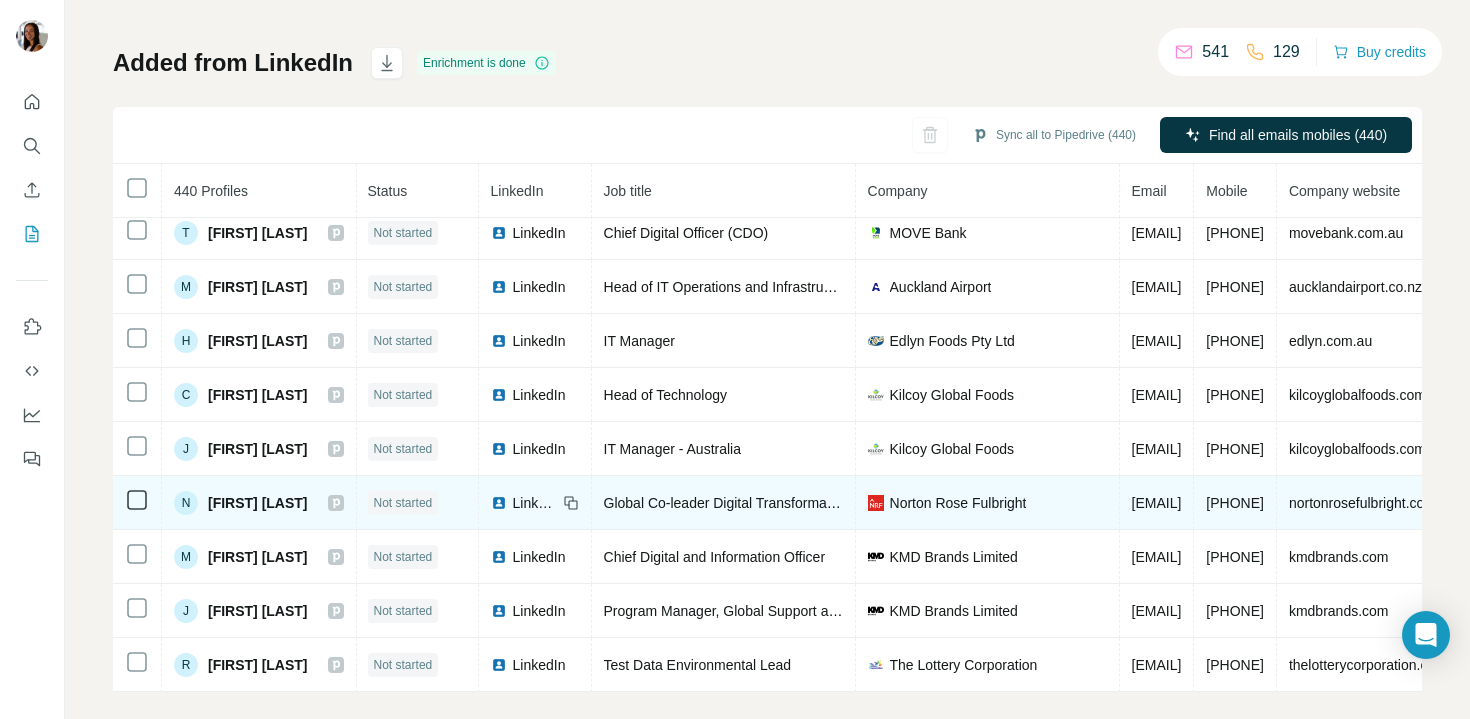 scroll, scrollTop: 1688, scrollLeft: 1, axis: both 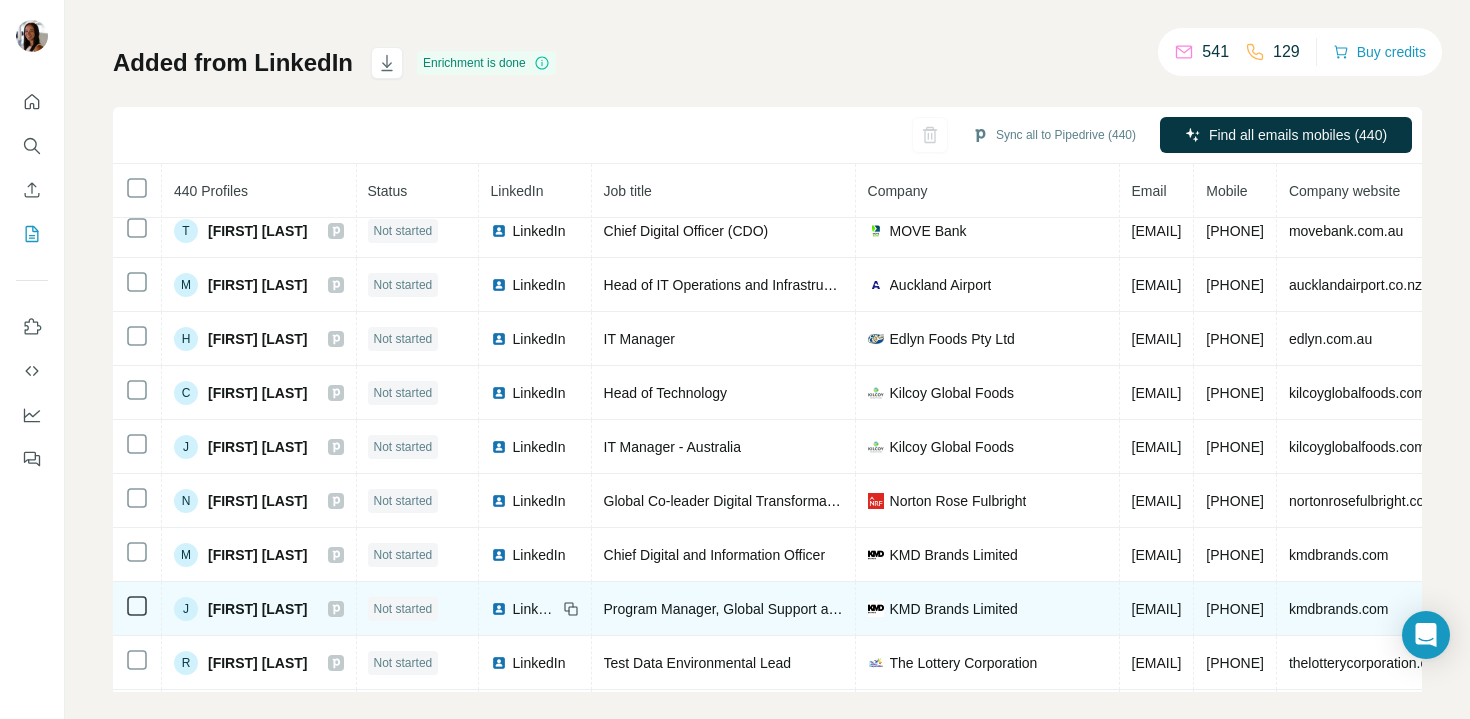 click on "LinkedIn" at bounding box center (535, 609) 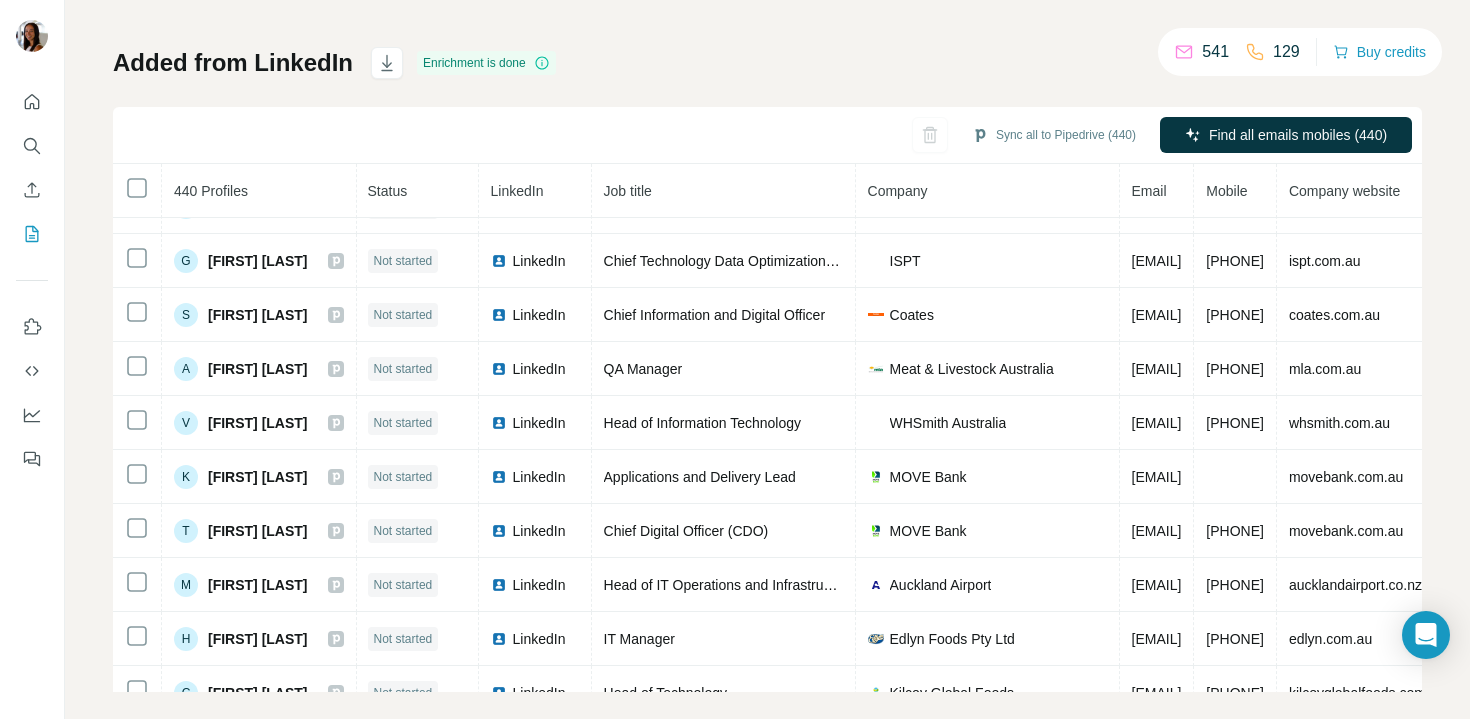 scroll, scrollTop: 1389, scrollLeft: 1, axis: both 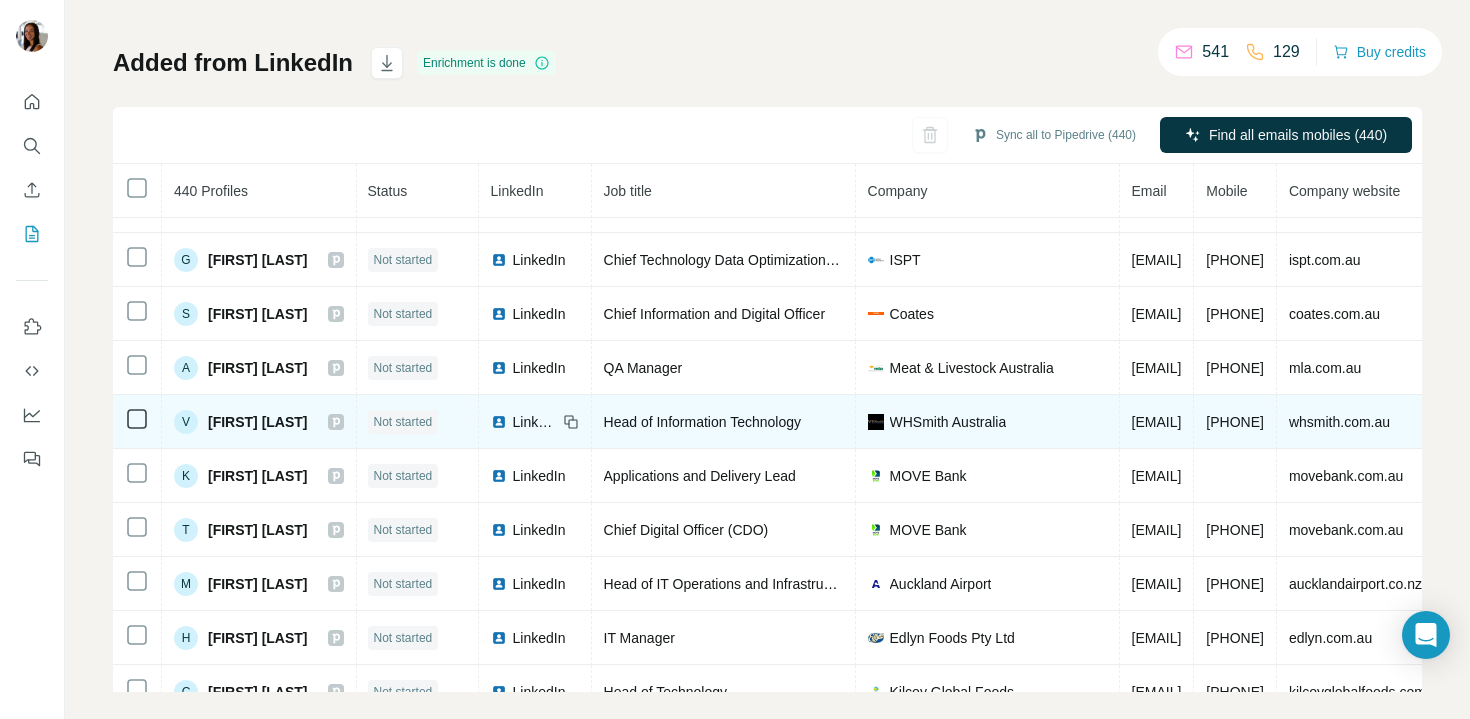 click on "LinkedIn" at bounding box center [524, 422] 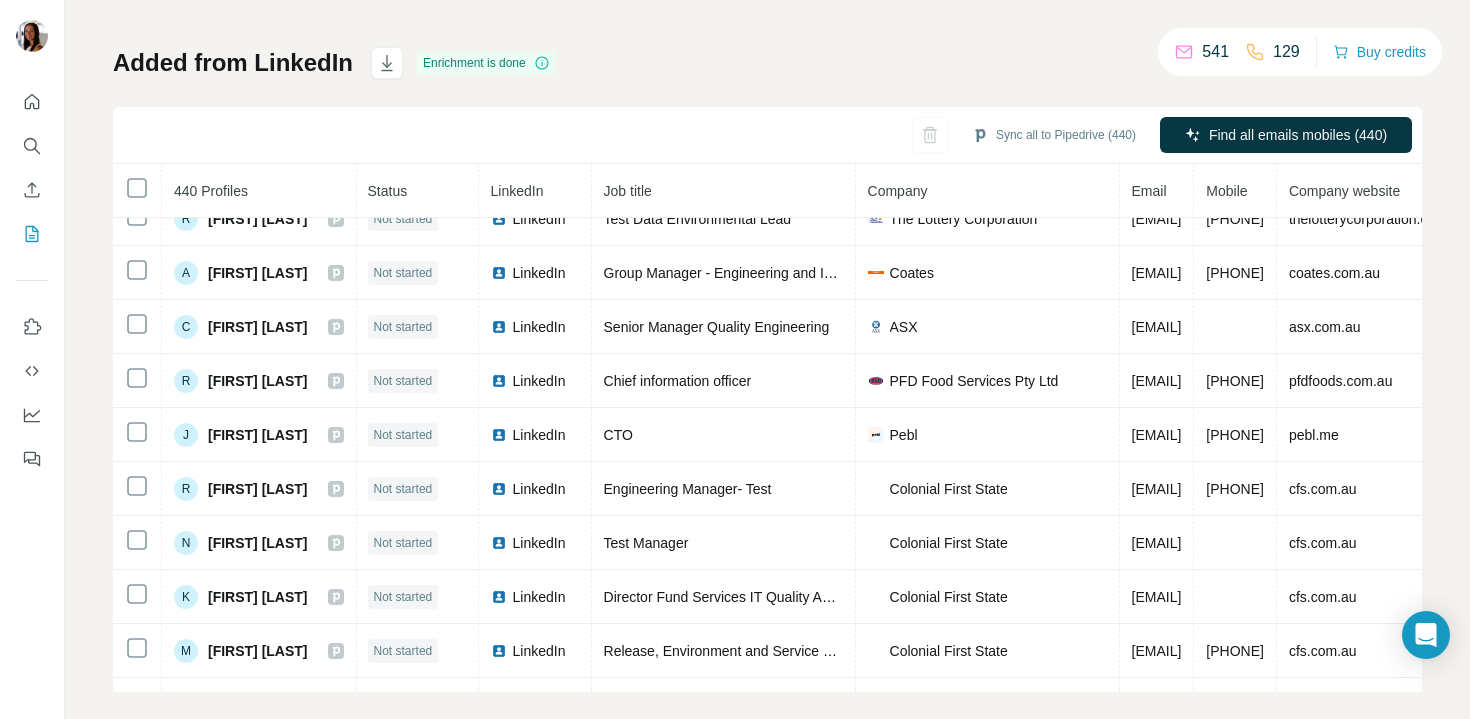 scroll, scrollTop: 2226, scrollLeft: 1, axis: both 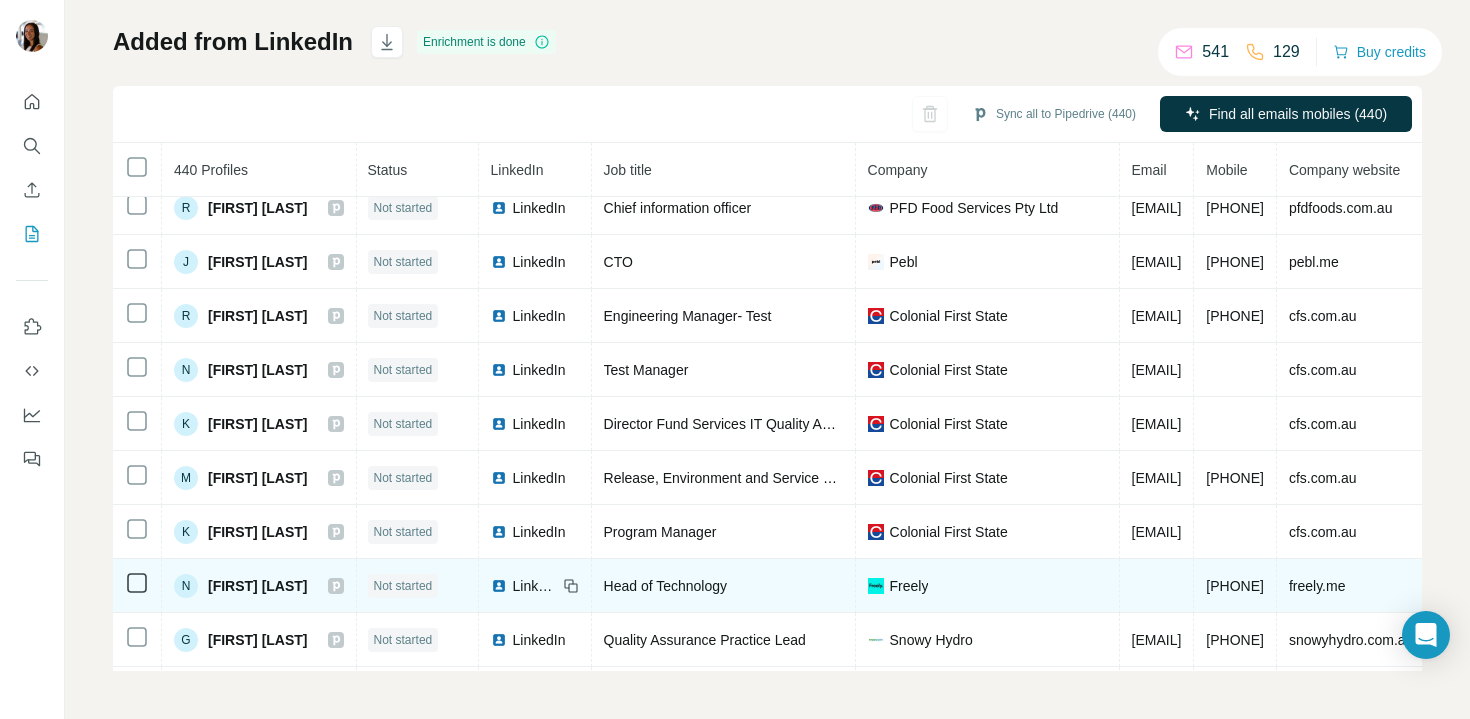 click on "LinkedIn" at bounding box center [535, 586] 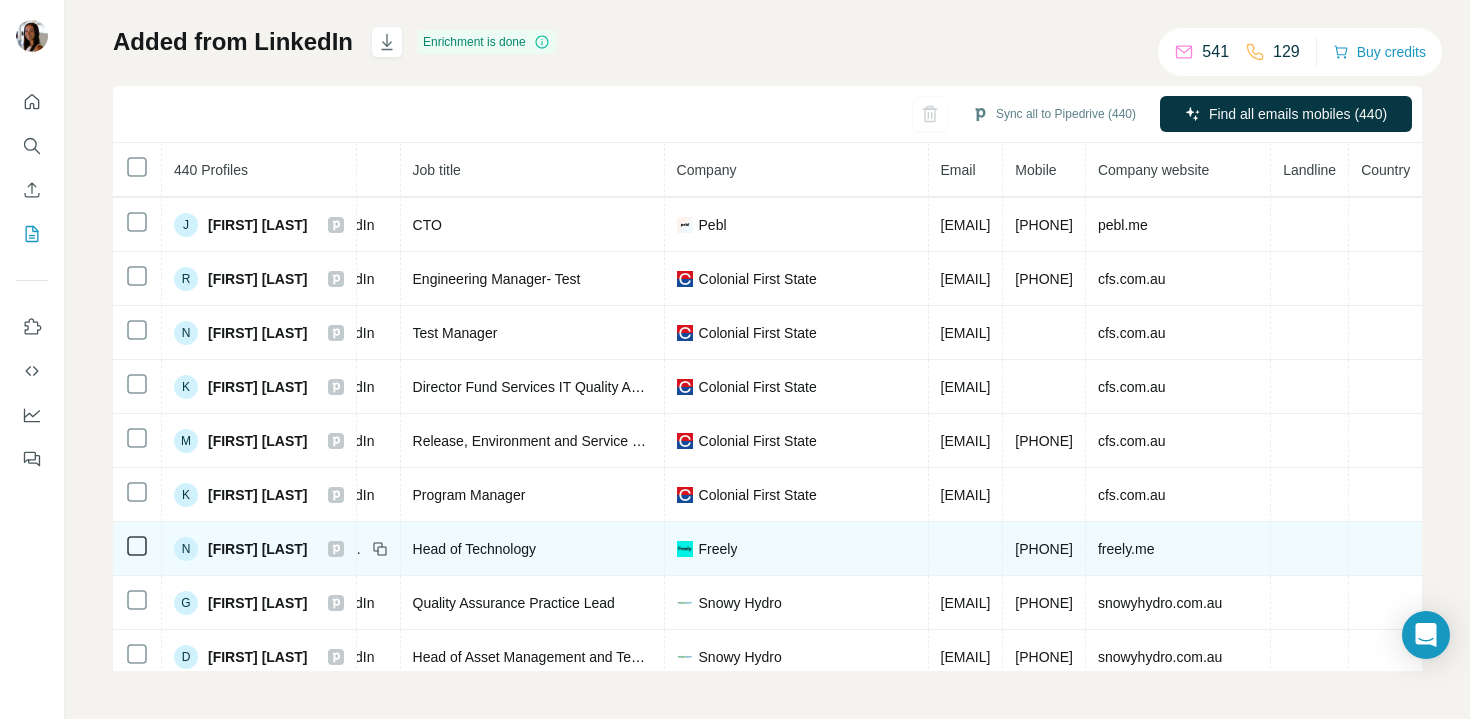 scroll, scrollTop: 2321, scrollLeft: 10, axis: both 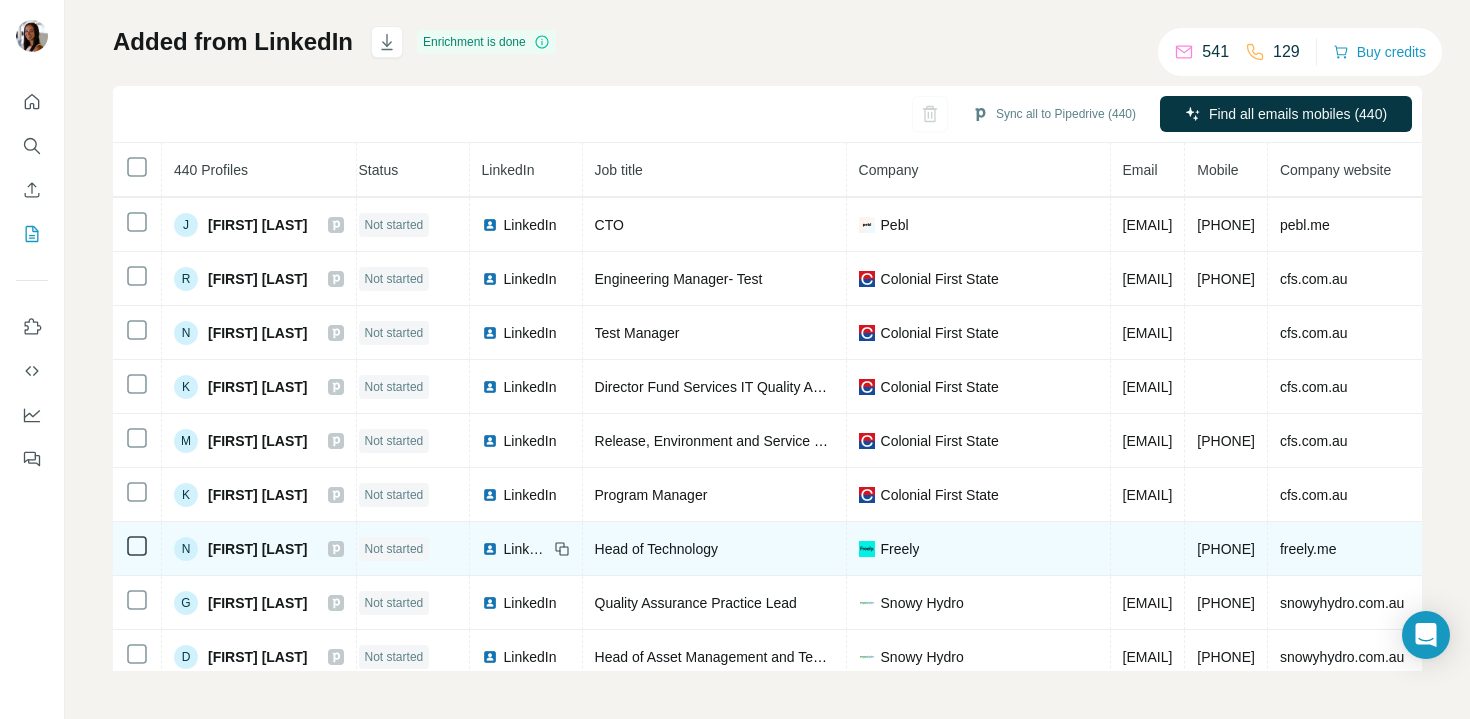 click 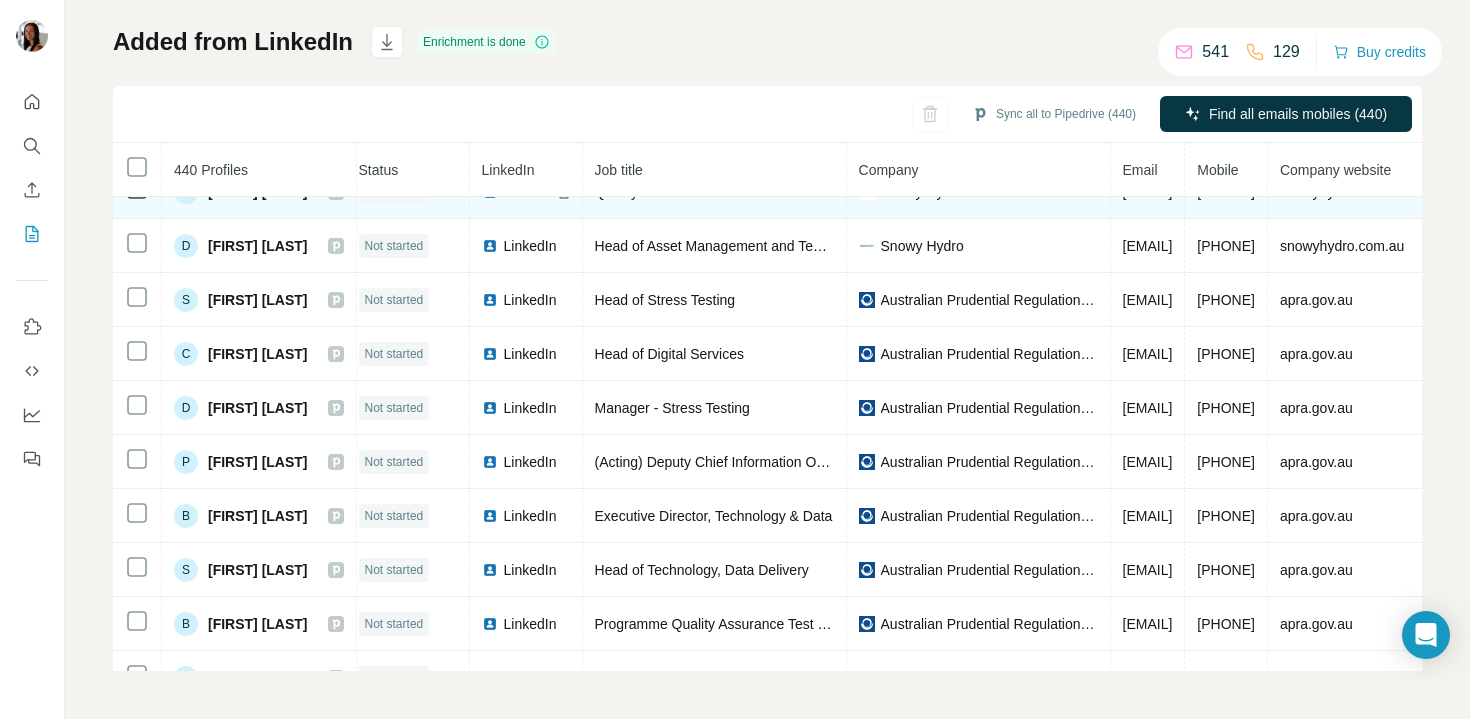 scroll, scrollTop: 2734, scrollLeft: 10, axis: both 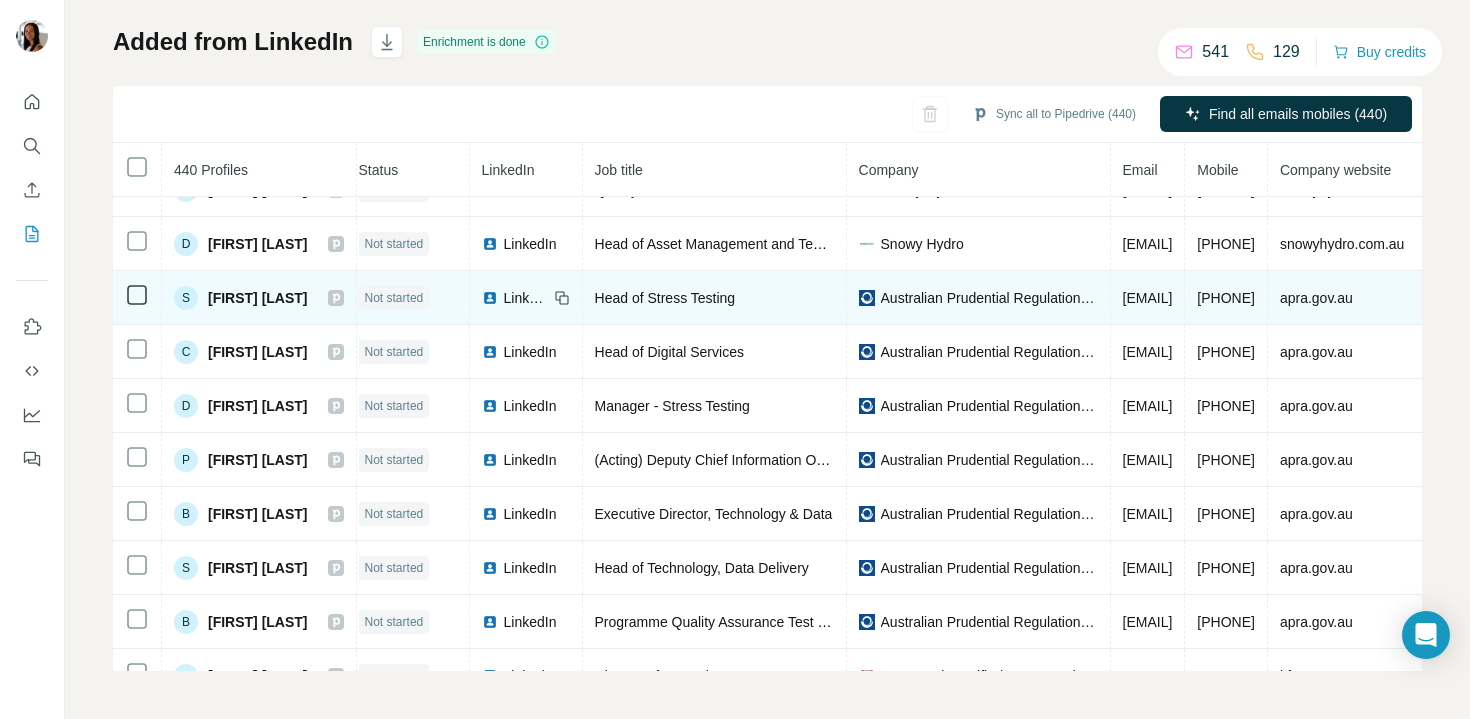 click on "Australian Prudential Regulation Authority" at bounding box center [989, 298] 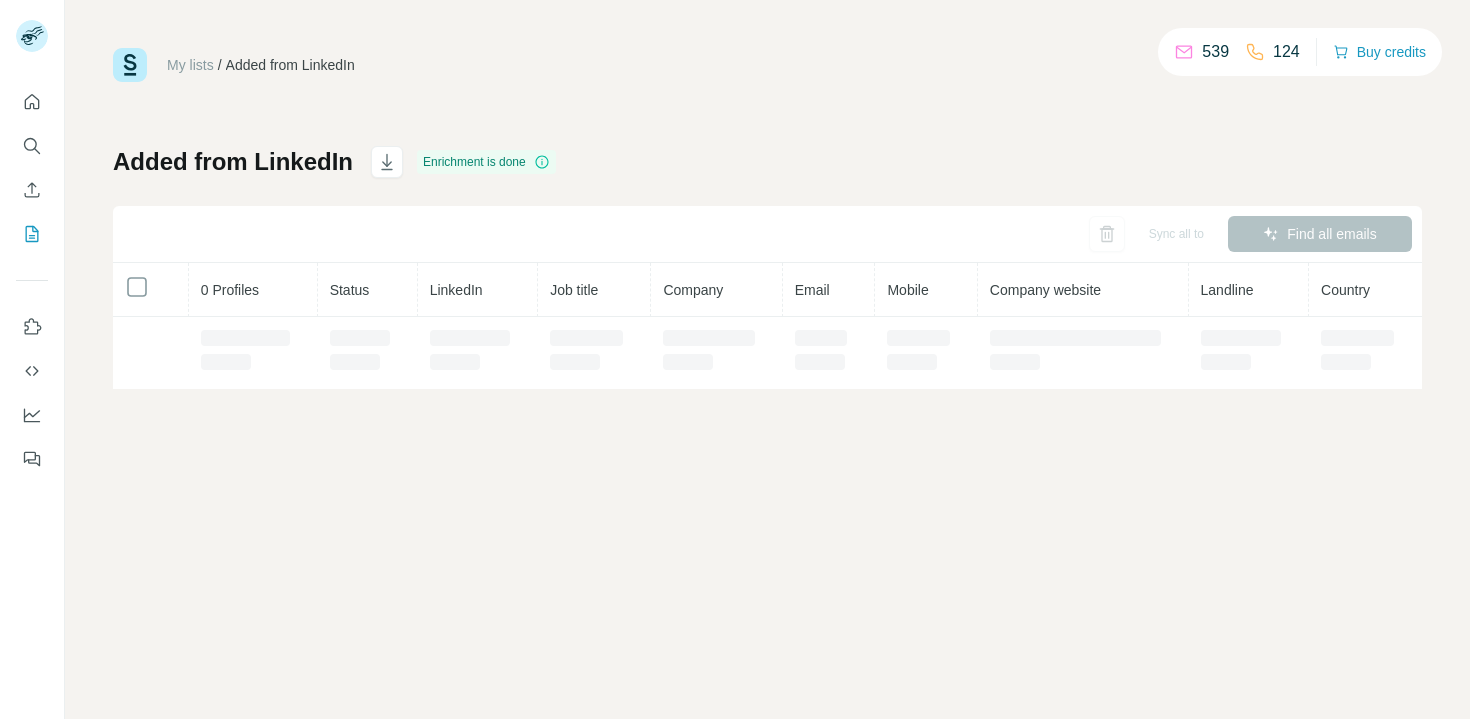 scroll, scrollTop: 0, scrollLeft: 0, axis: both 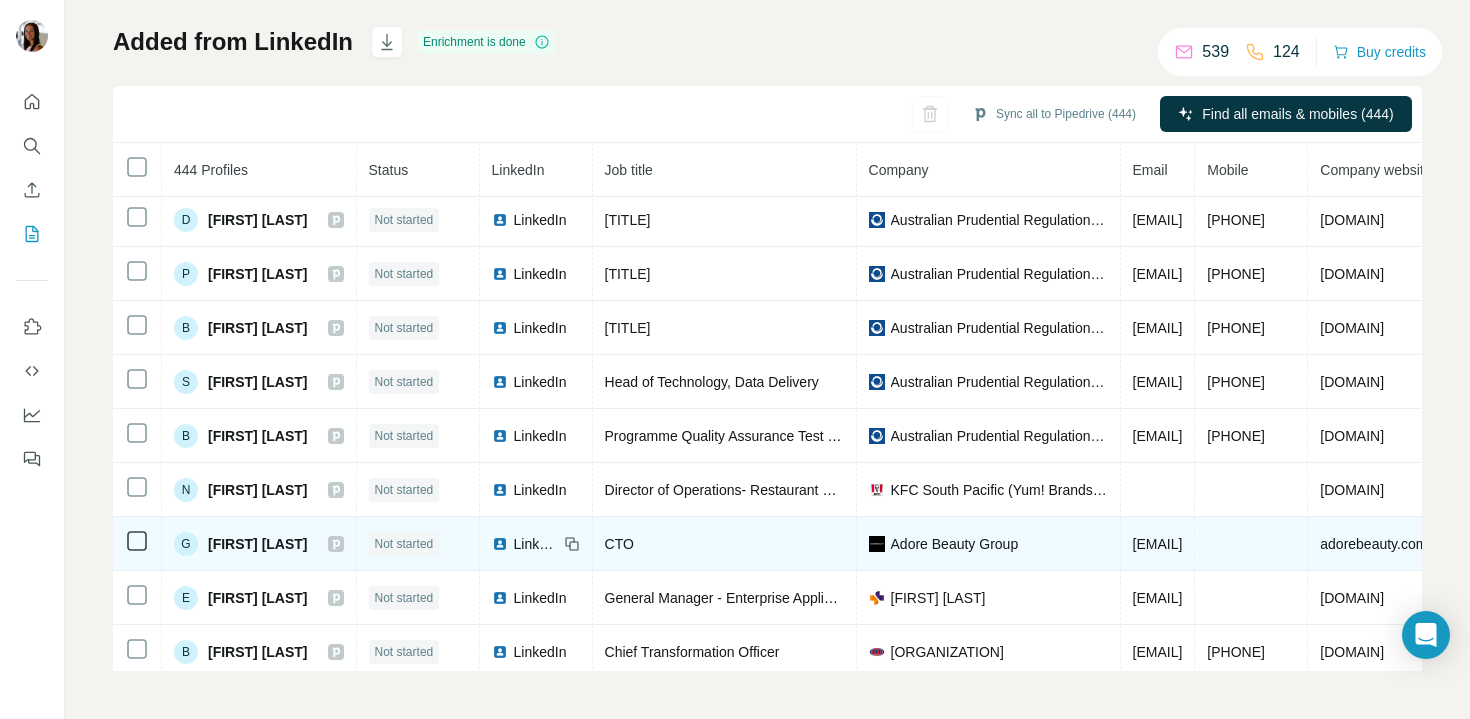 click on "LinkedIn" at bounding box center [536, 544] 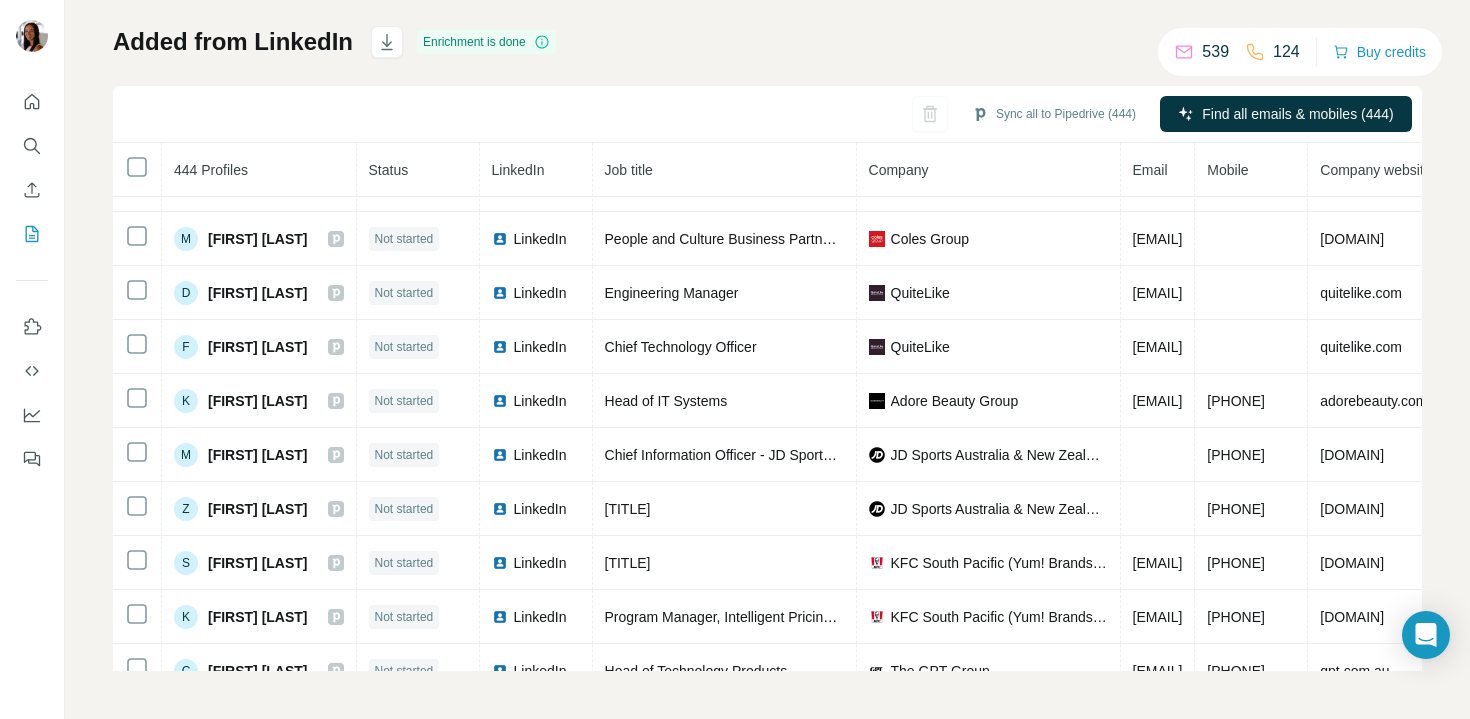 scroll, scrollTop: 3932, scrollLeft: 0, axis: vertical 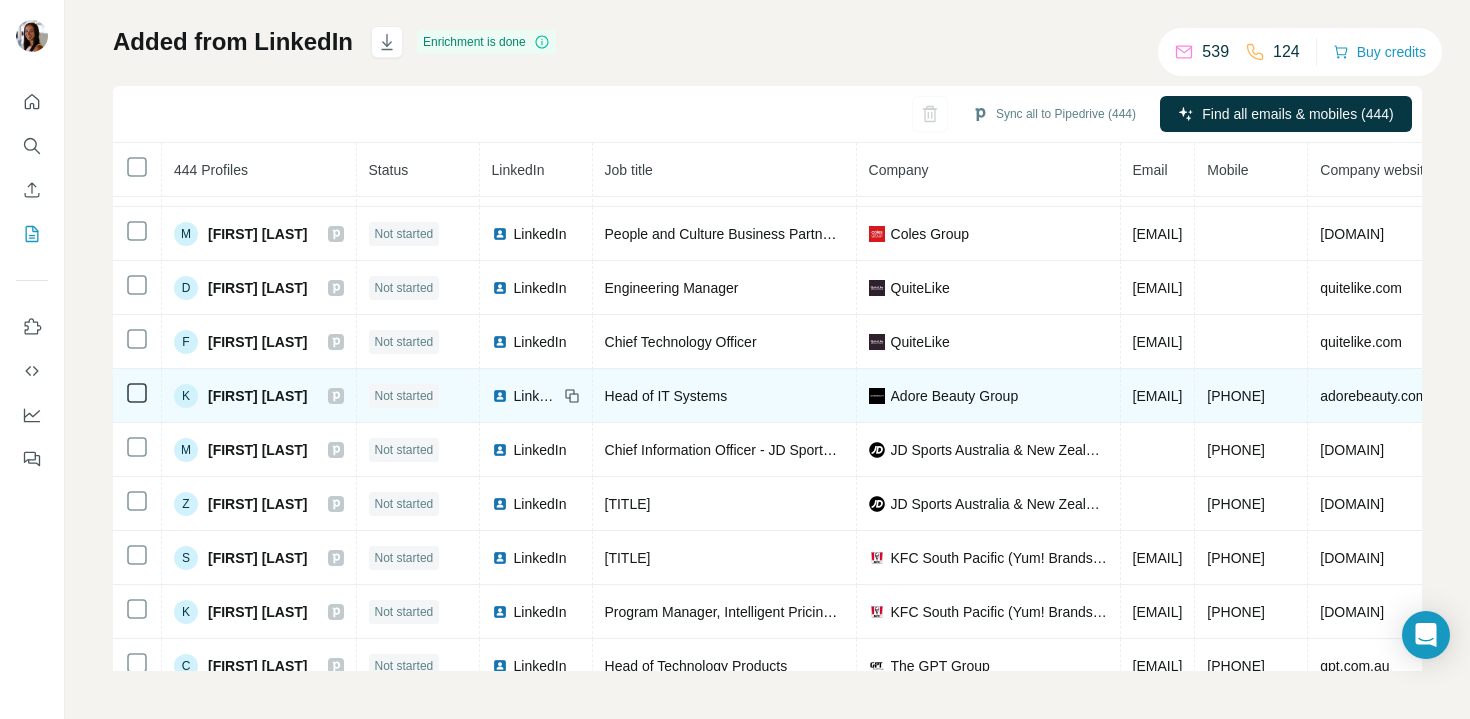click on "LinkedIn" at bounding box center (536, 396) 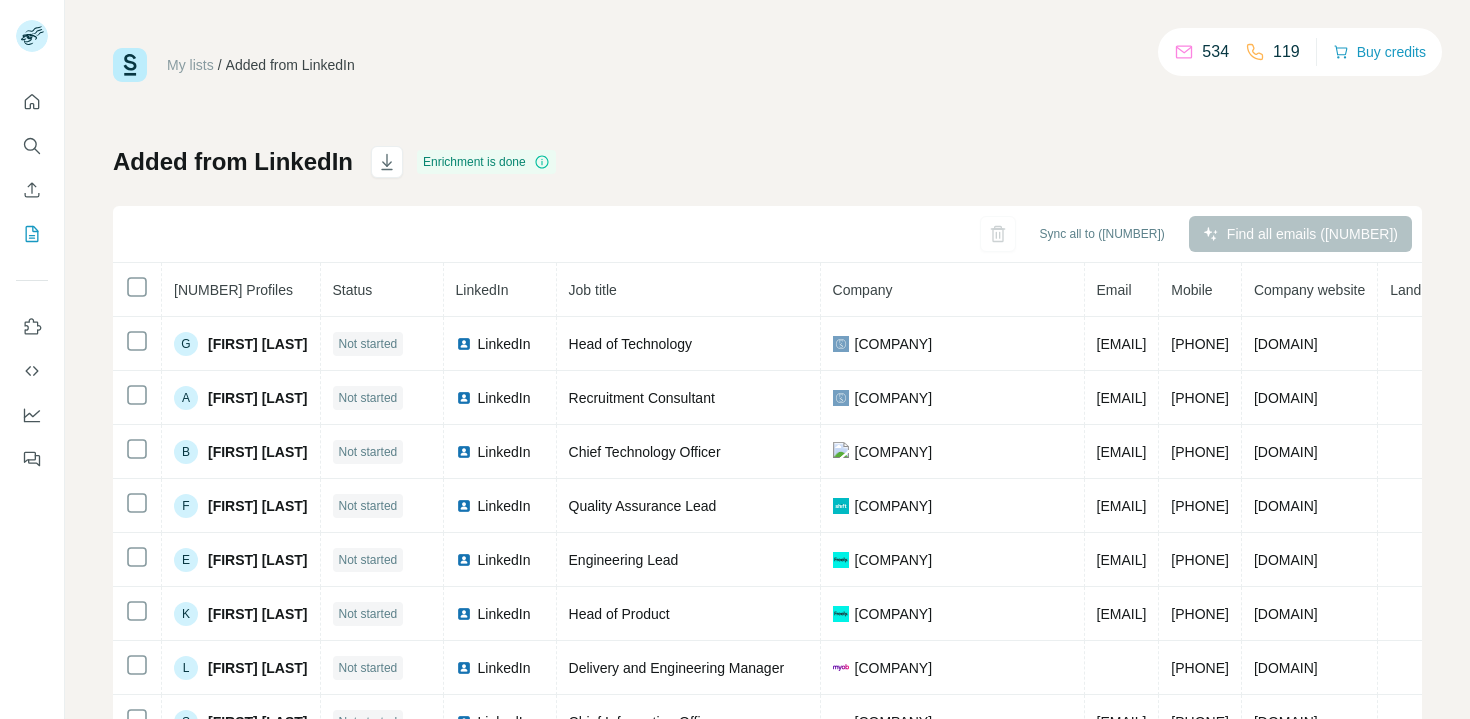 scroll, scrollTop: 0, scrollLeft: 0, axis: both 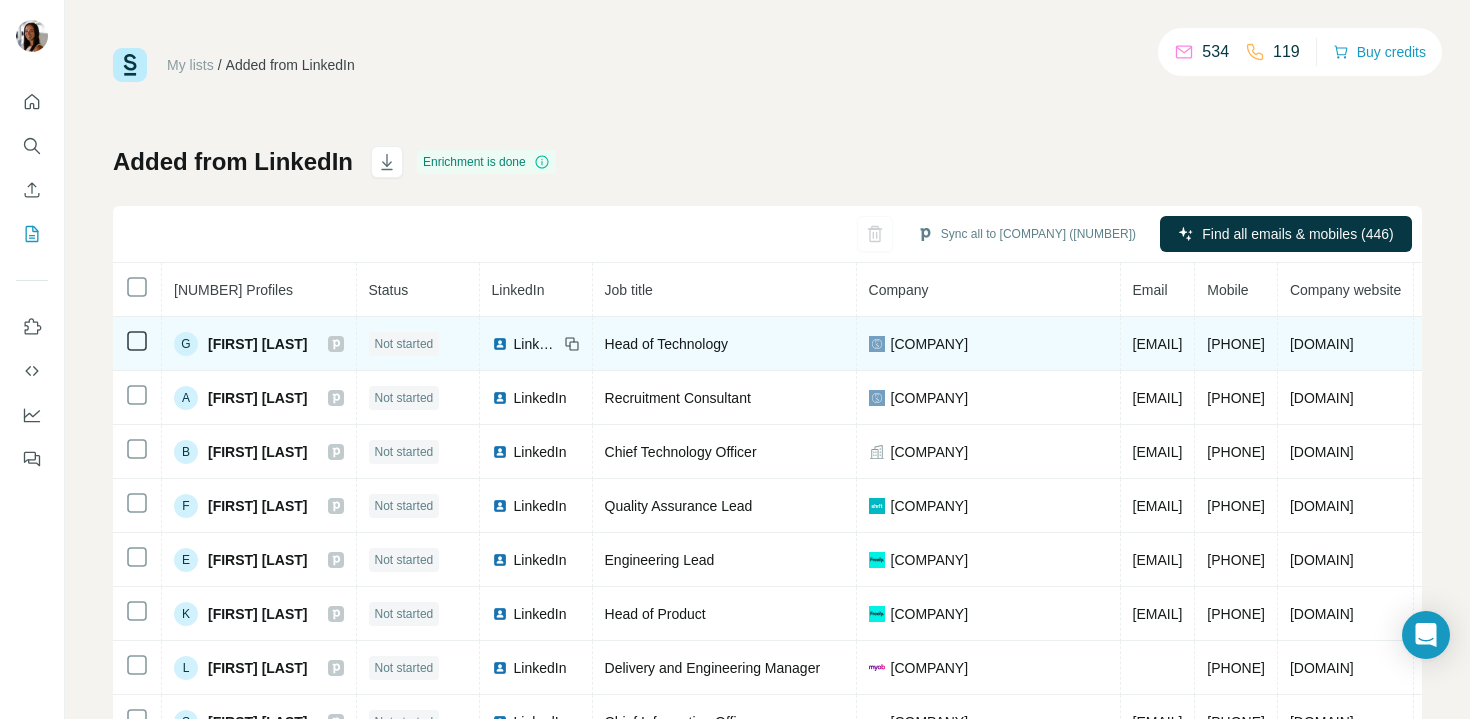 click on "Head of Technology" at bounding box center [725, 344] 